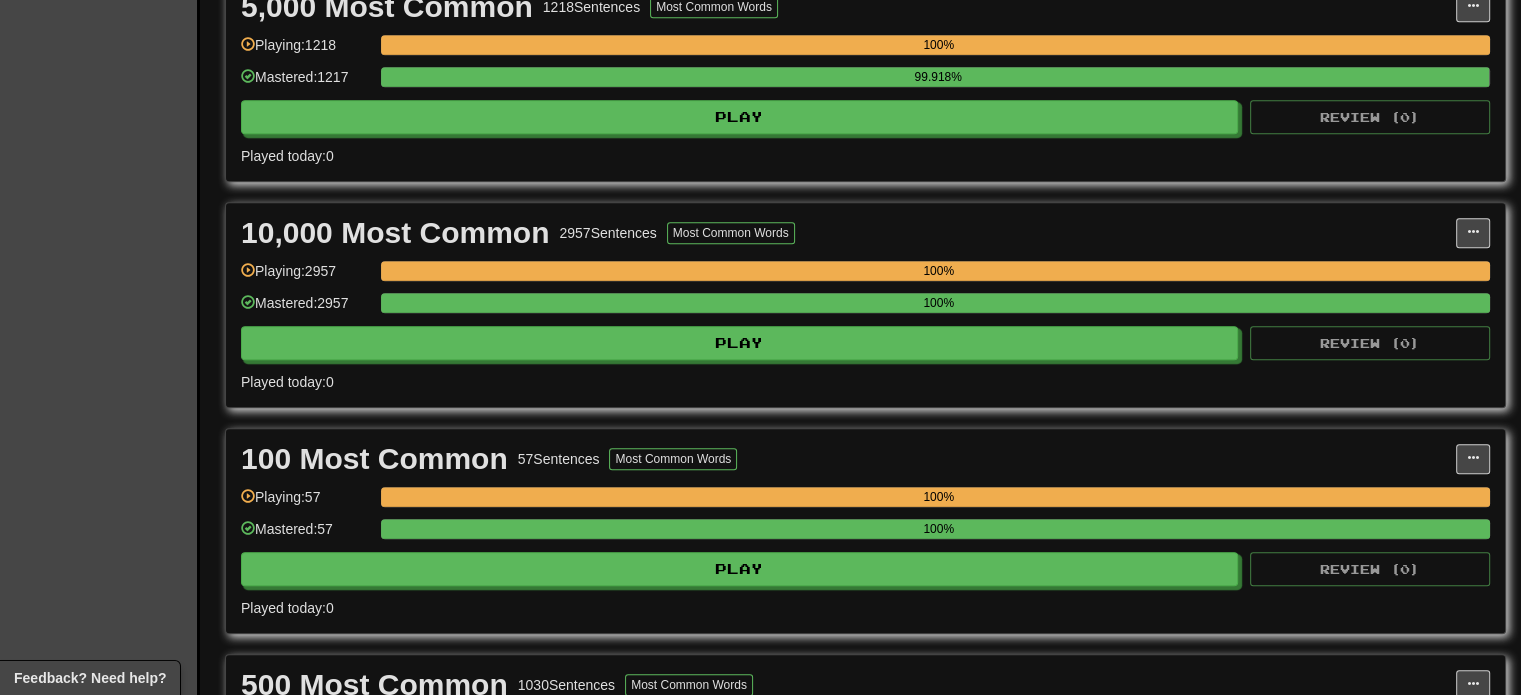 scroll, scrollTop: 1400, scrollLeft: 0, axis: vertical 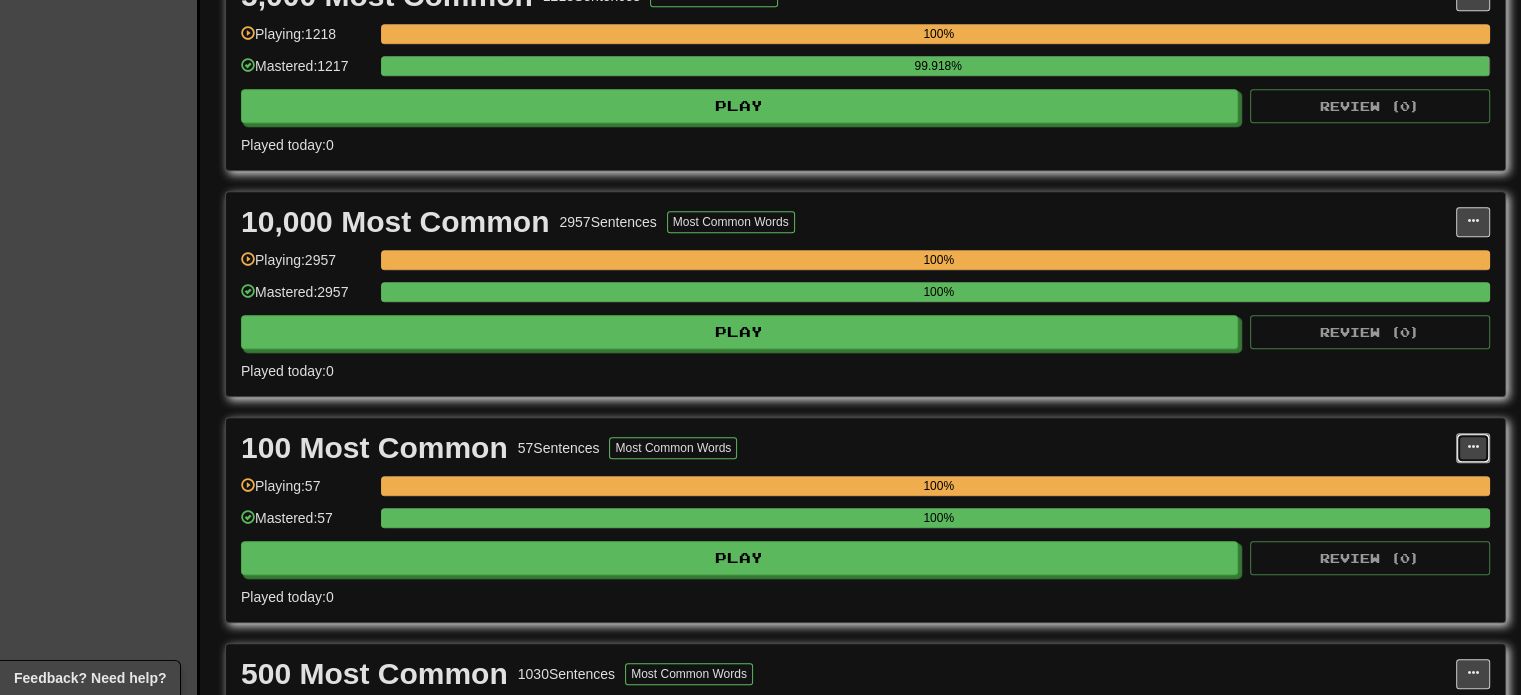 click at bounding box center (1473, 448) 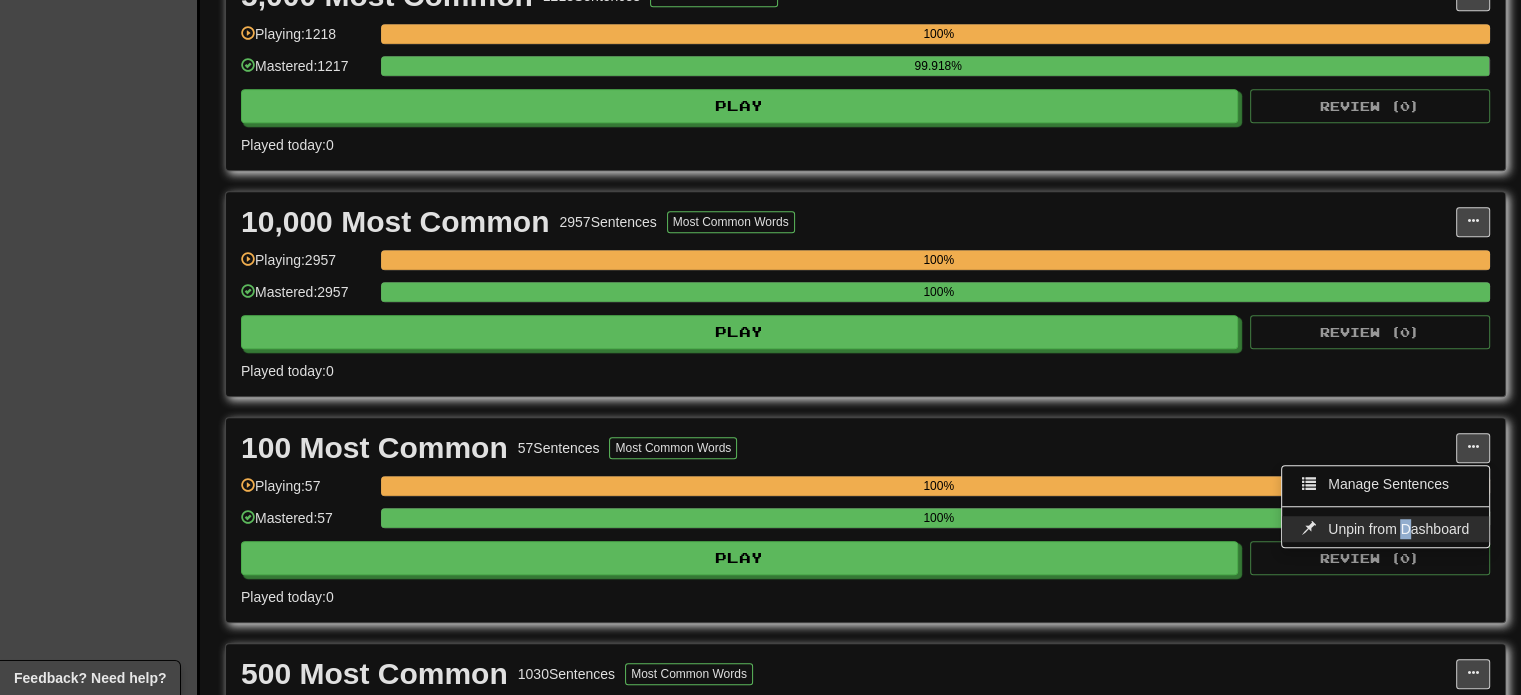 click on "Manage Sentences Unpin from Dashboard" at bounding box center [1385, 506] 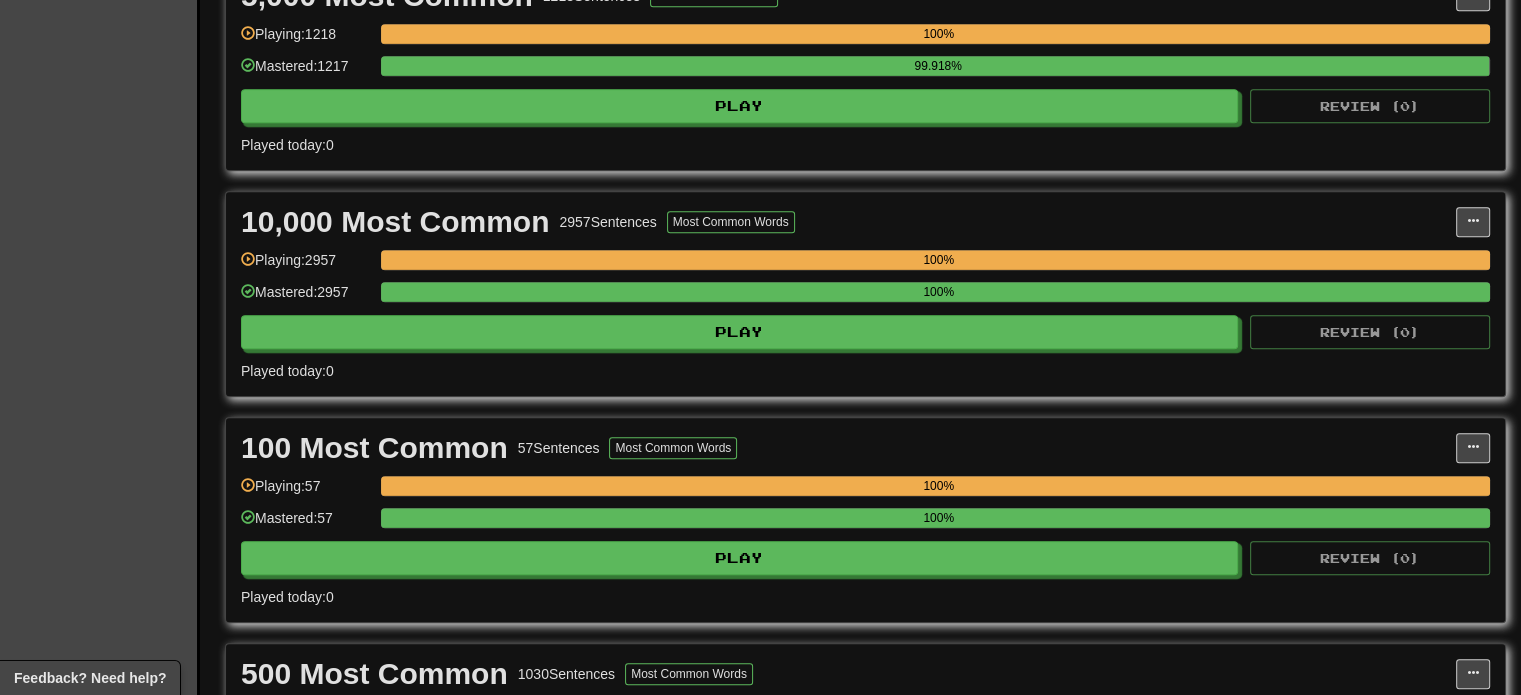 click on "100 Most Common 57  Sentences Most Common Words" at bounding box center (848, 448) 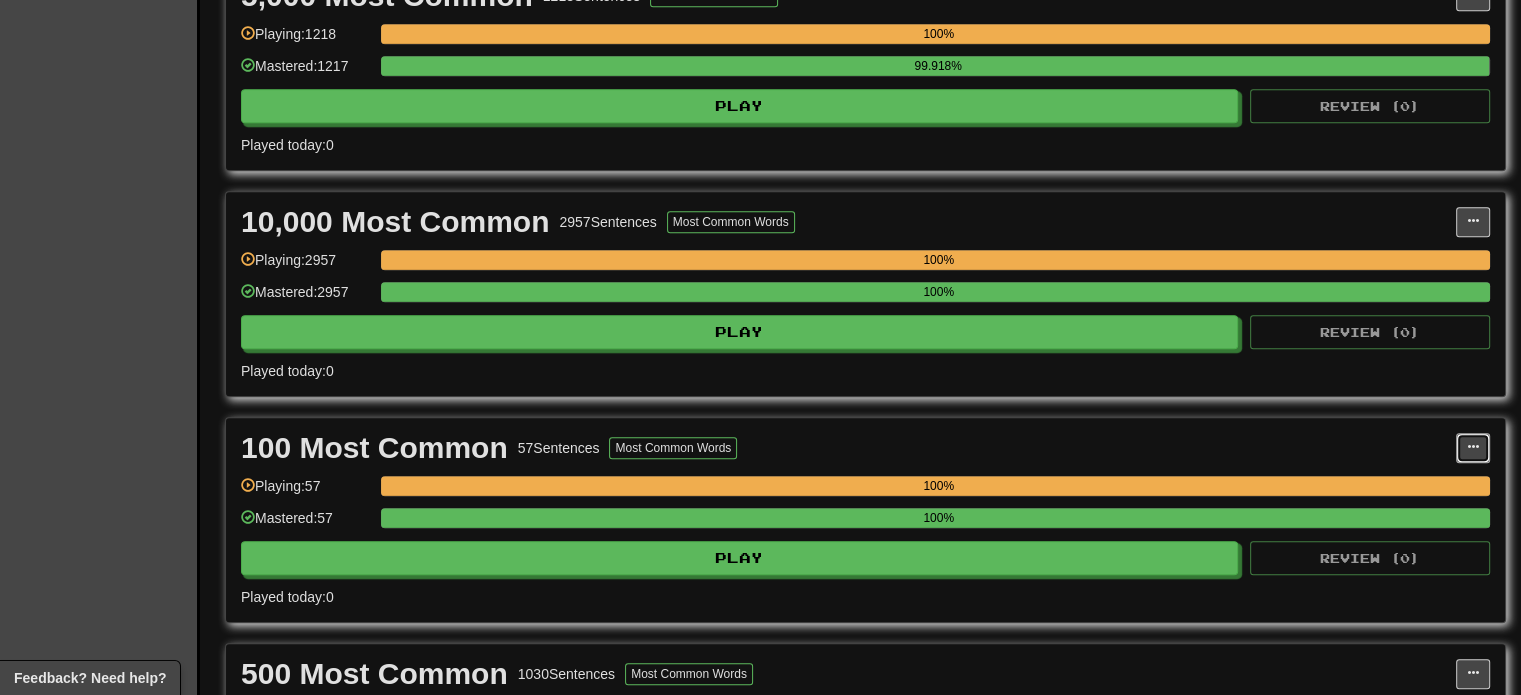 click at bounding box center (1473, 448) 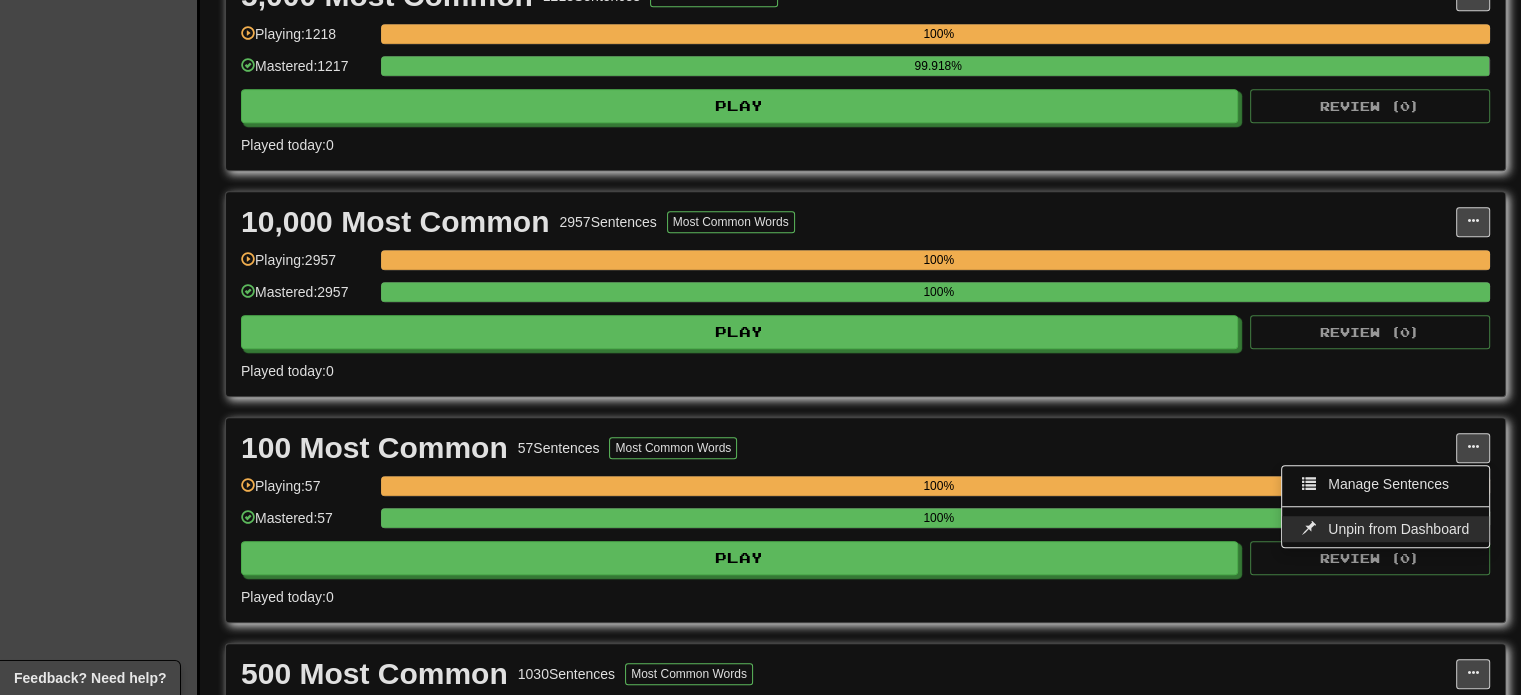 click on "Unpin from Dashboard" at bounding box center (1398, 529) 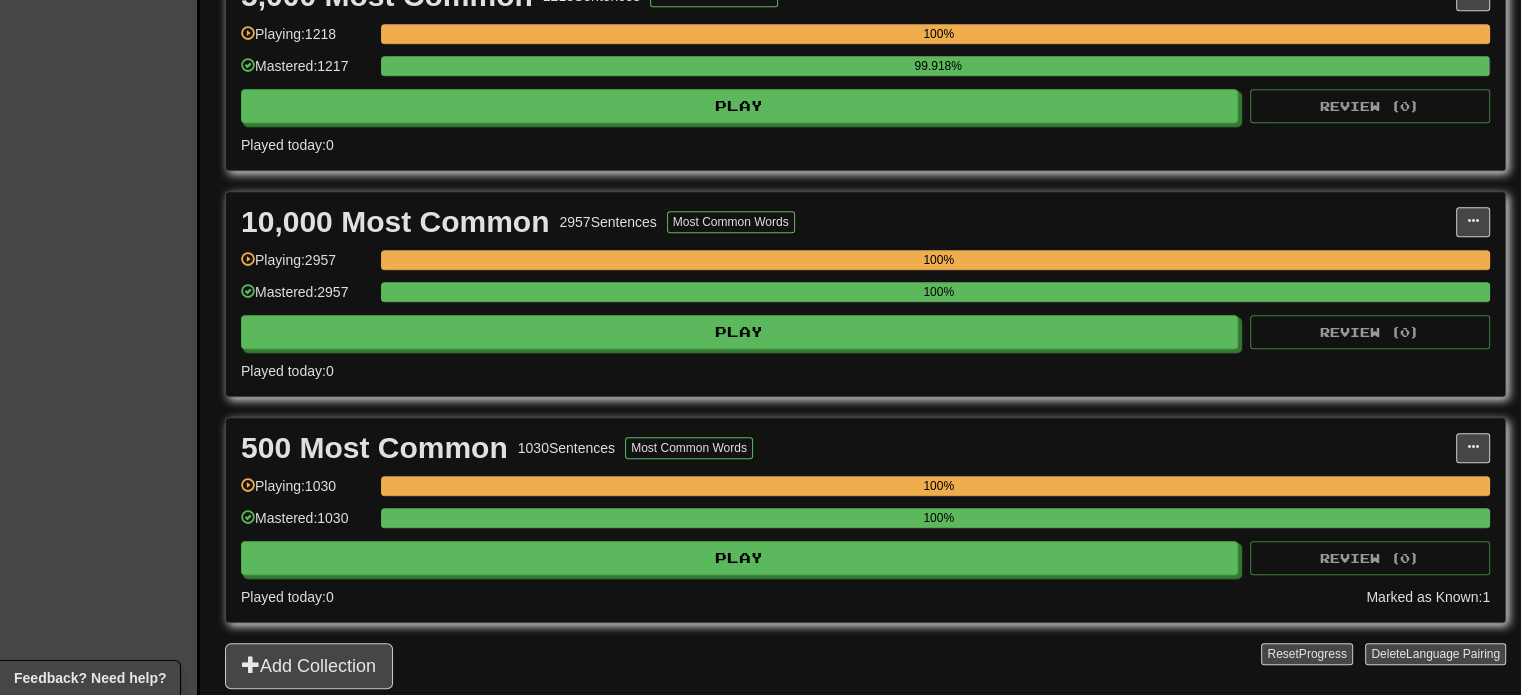 drag, startPoint x: 119, startPoint y: 251, endPoint x: 0, endPoint y: 267, distance: 120.070816 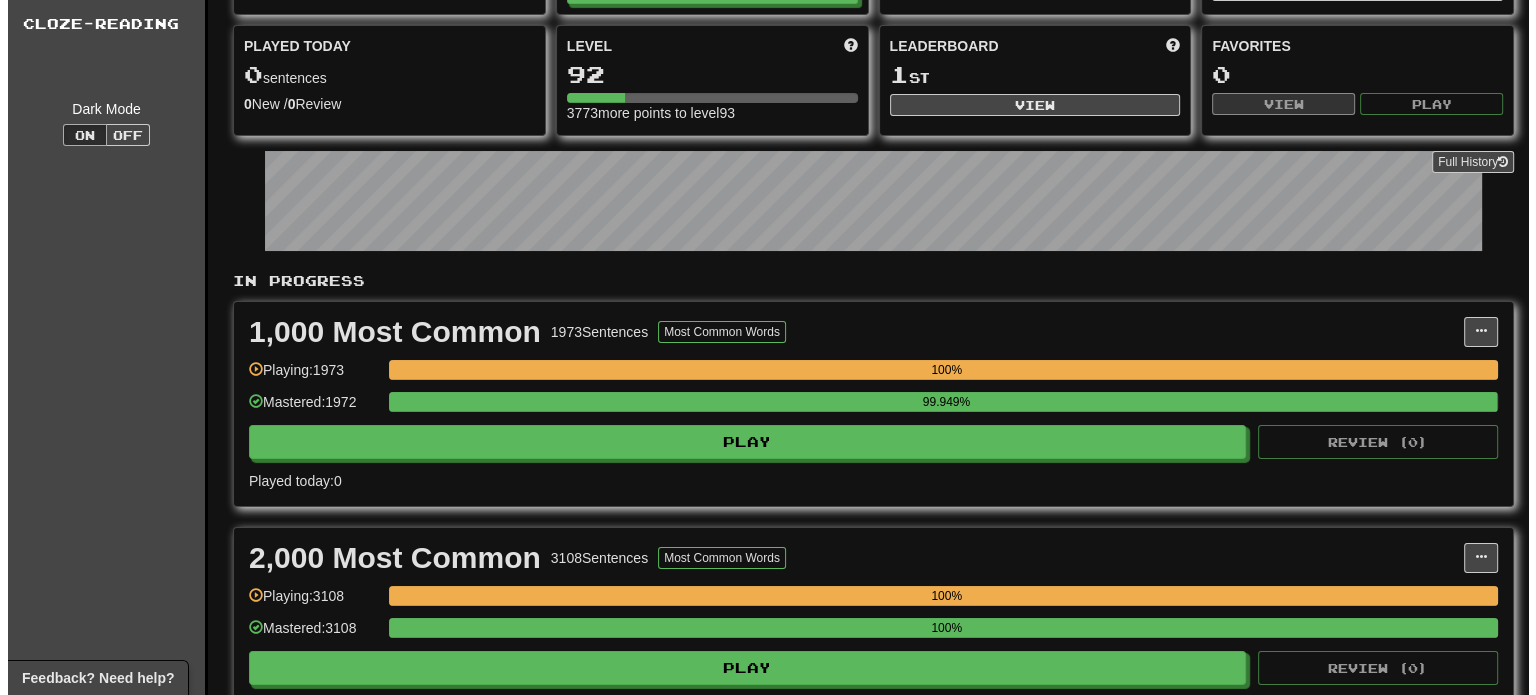 scroll, scrollTop: 0, scrollLeft: 0, axis: both 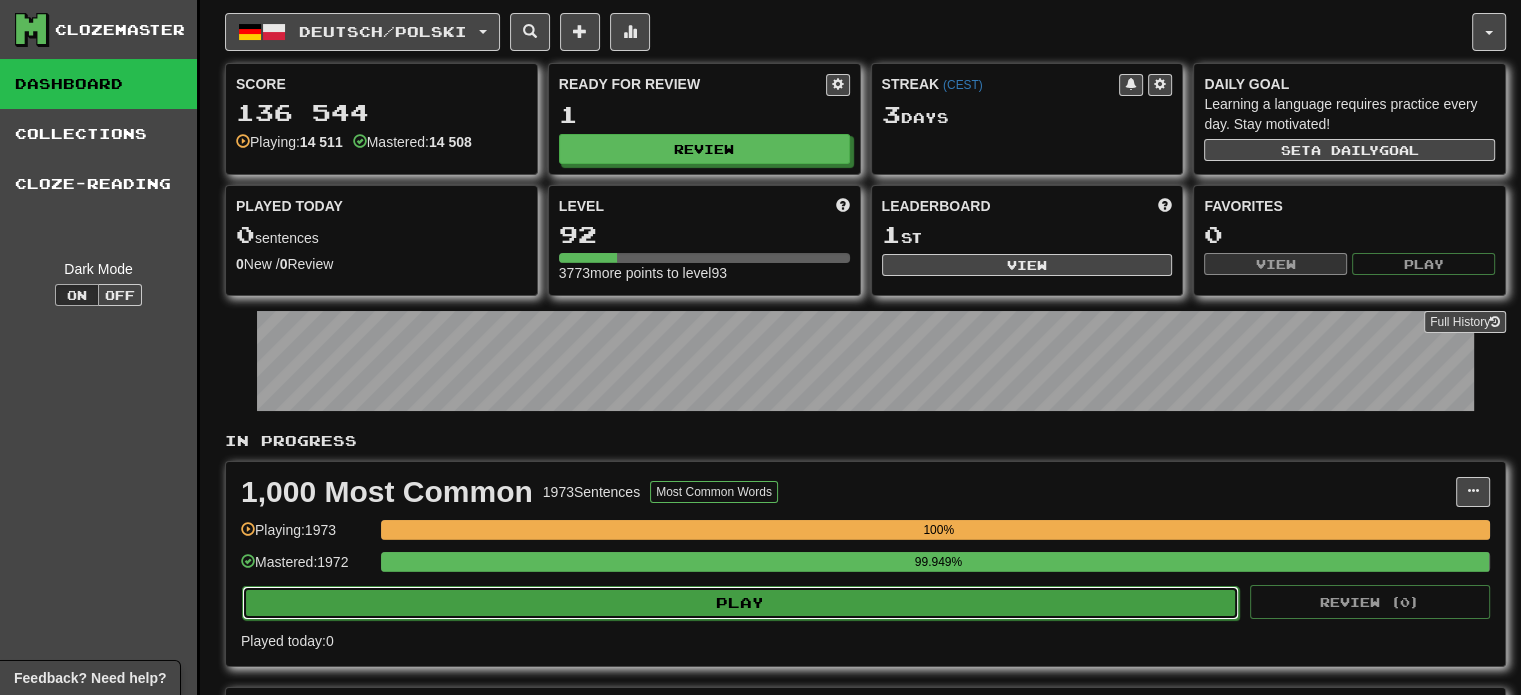click on "Play" at bounding box center [740, 603] 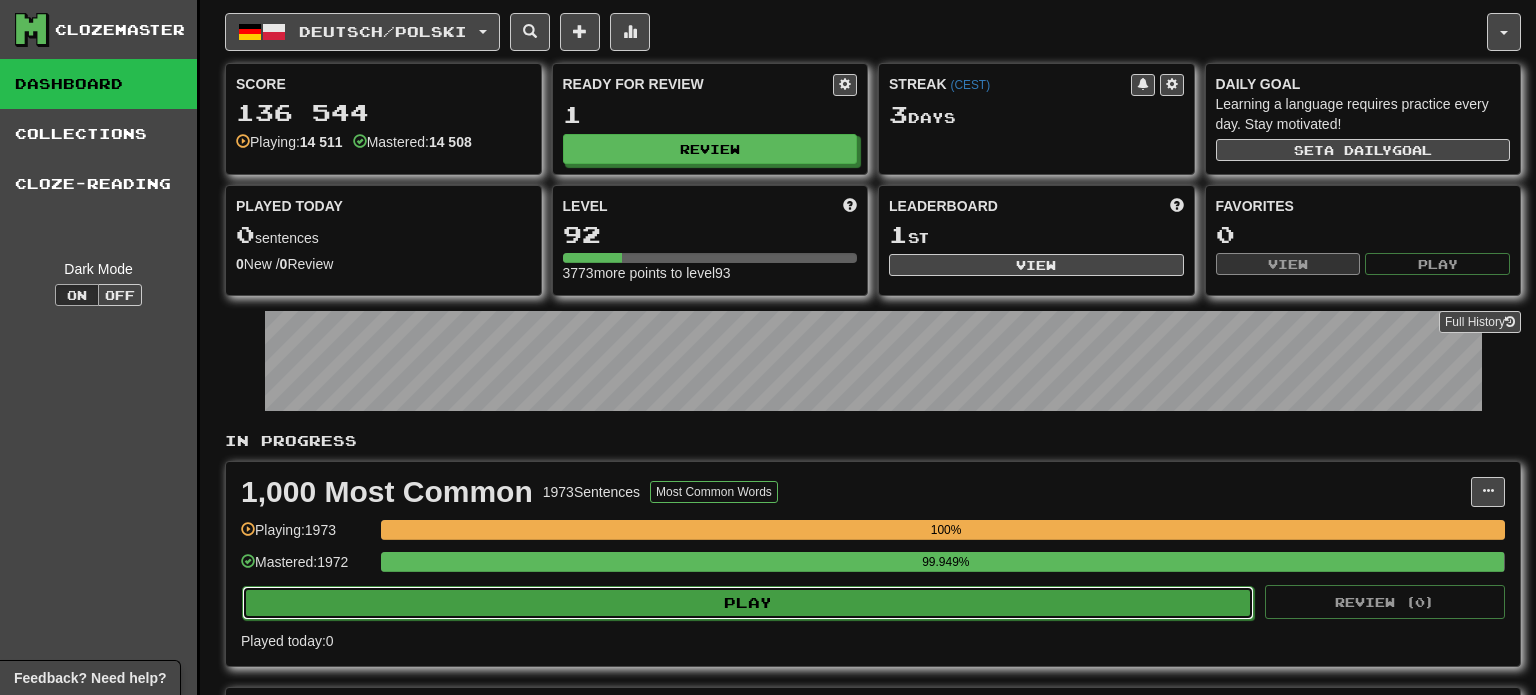 select on "***" 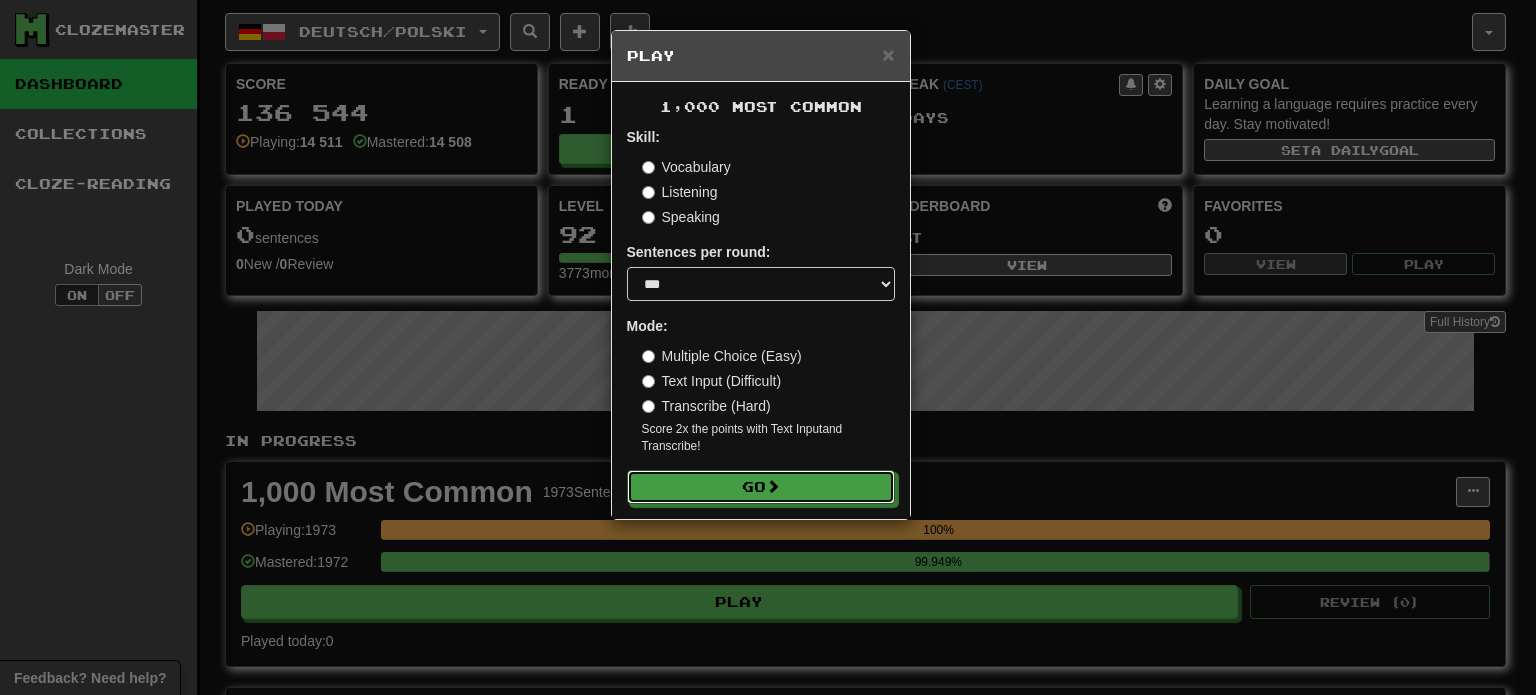drag, startPoint x: 692, startPoint y: 483, endPoint x: 691, endPoint y: 515, distance: 32.01562 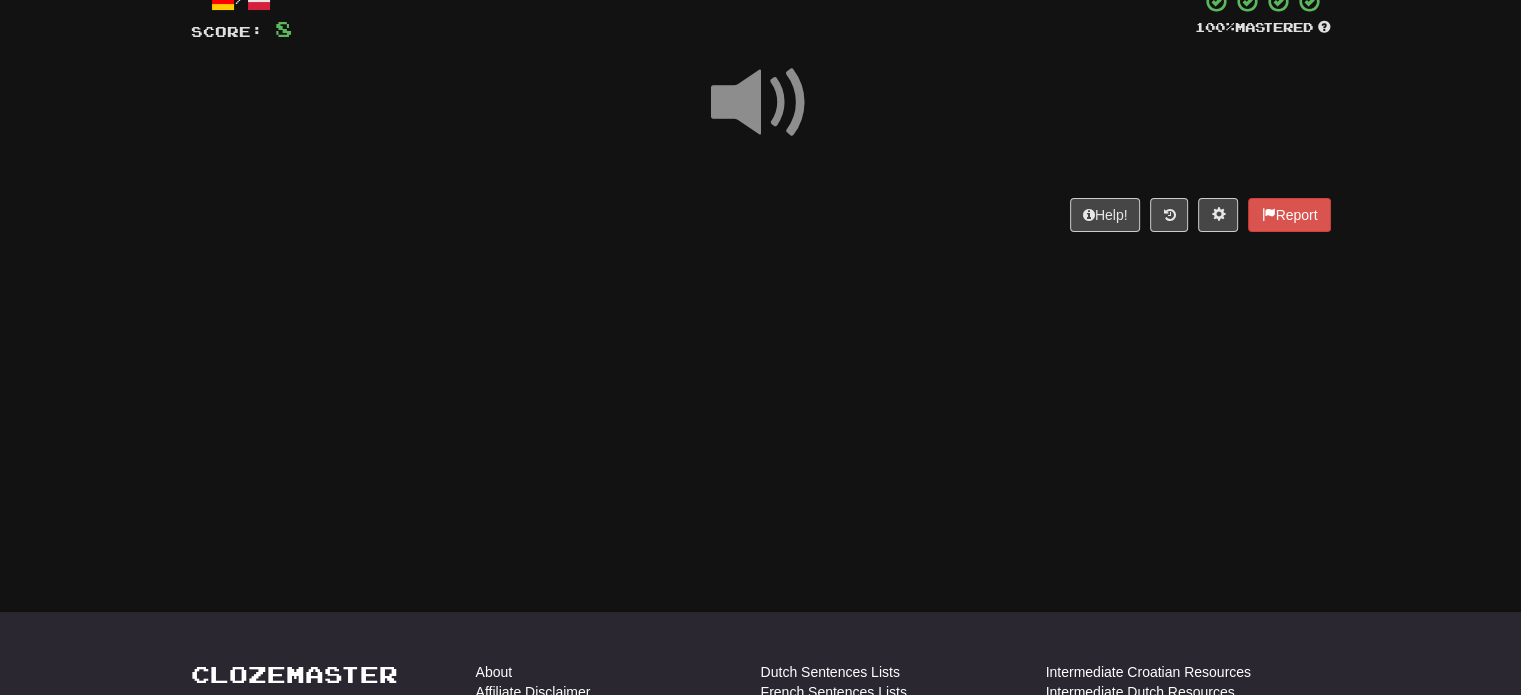 scroll, scrollTop: 100, scrollLeft: 0, axis: vertical 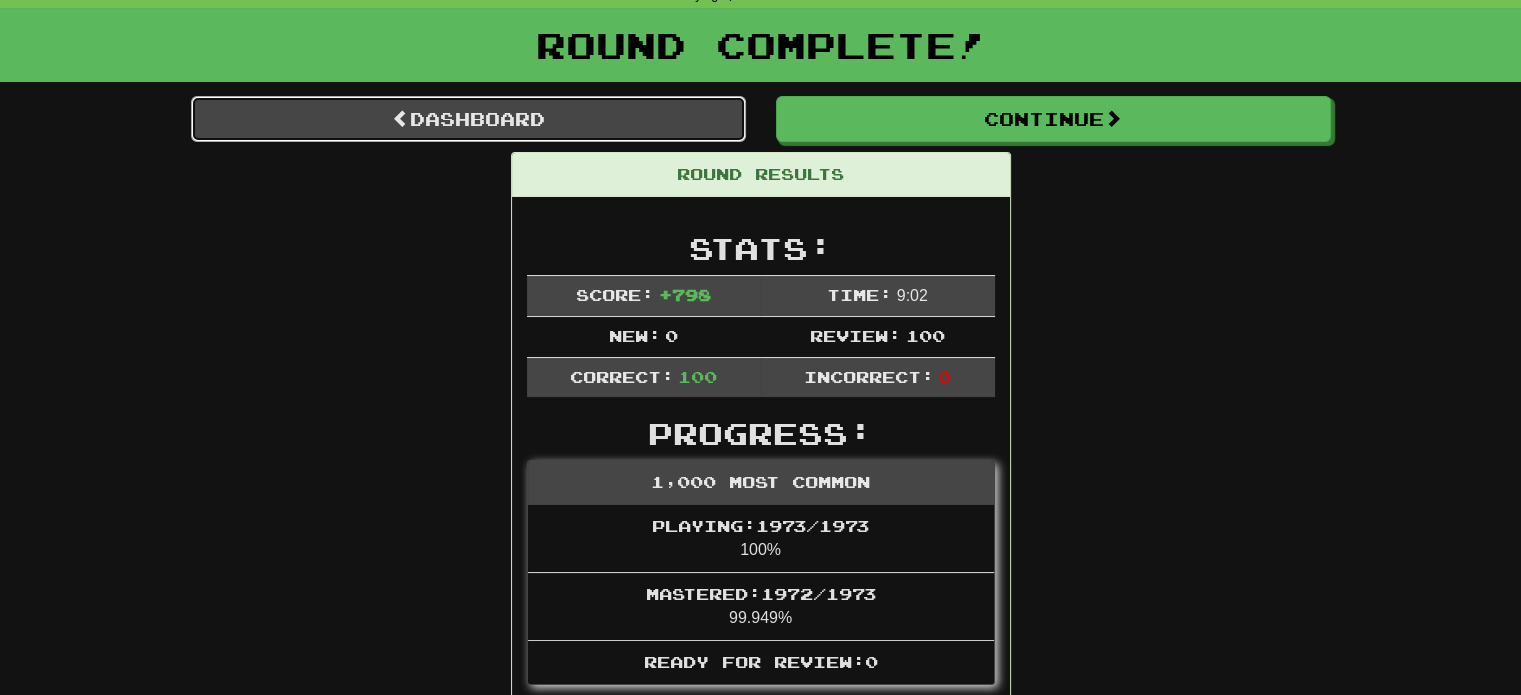 click on "Dashboard" at bounding box center (468, 119) 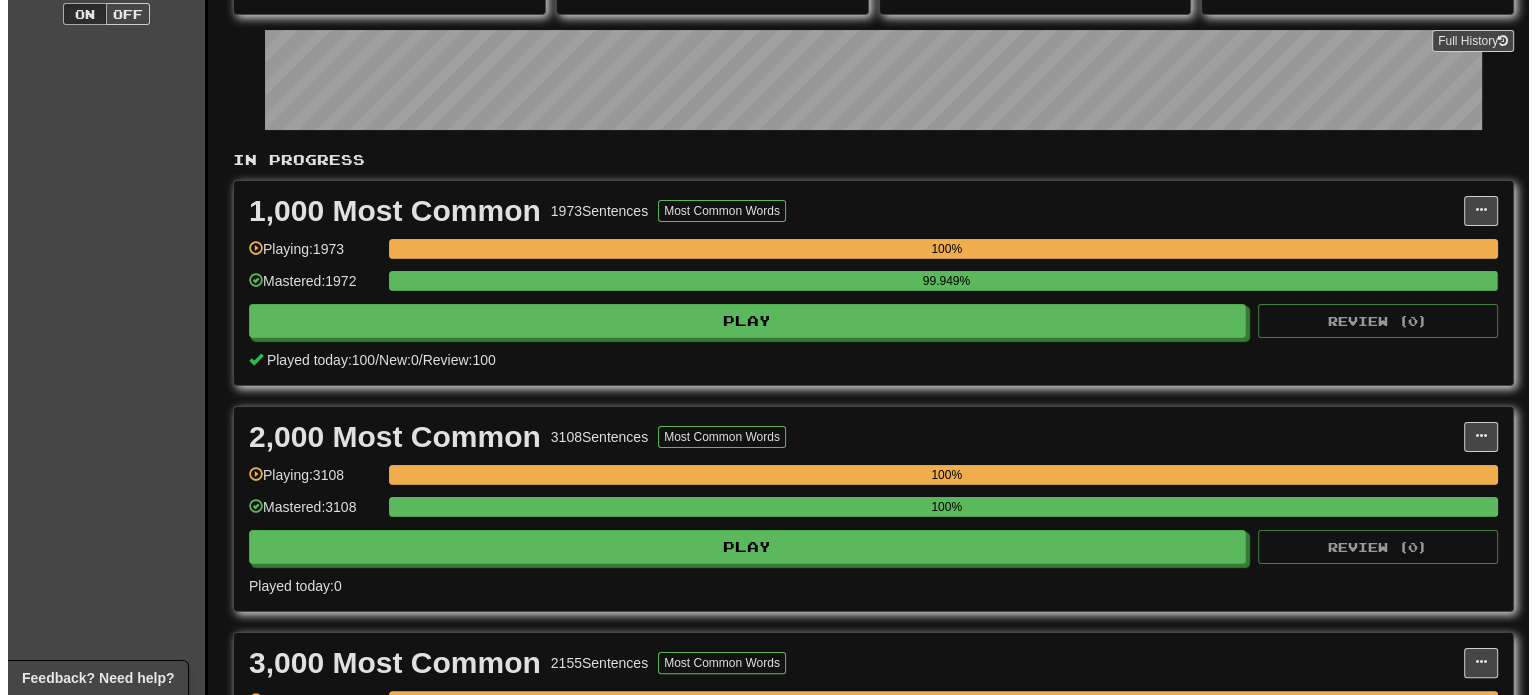 scroll, scrollTop: 300, scrollLeft: 0, axis: vertical 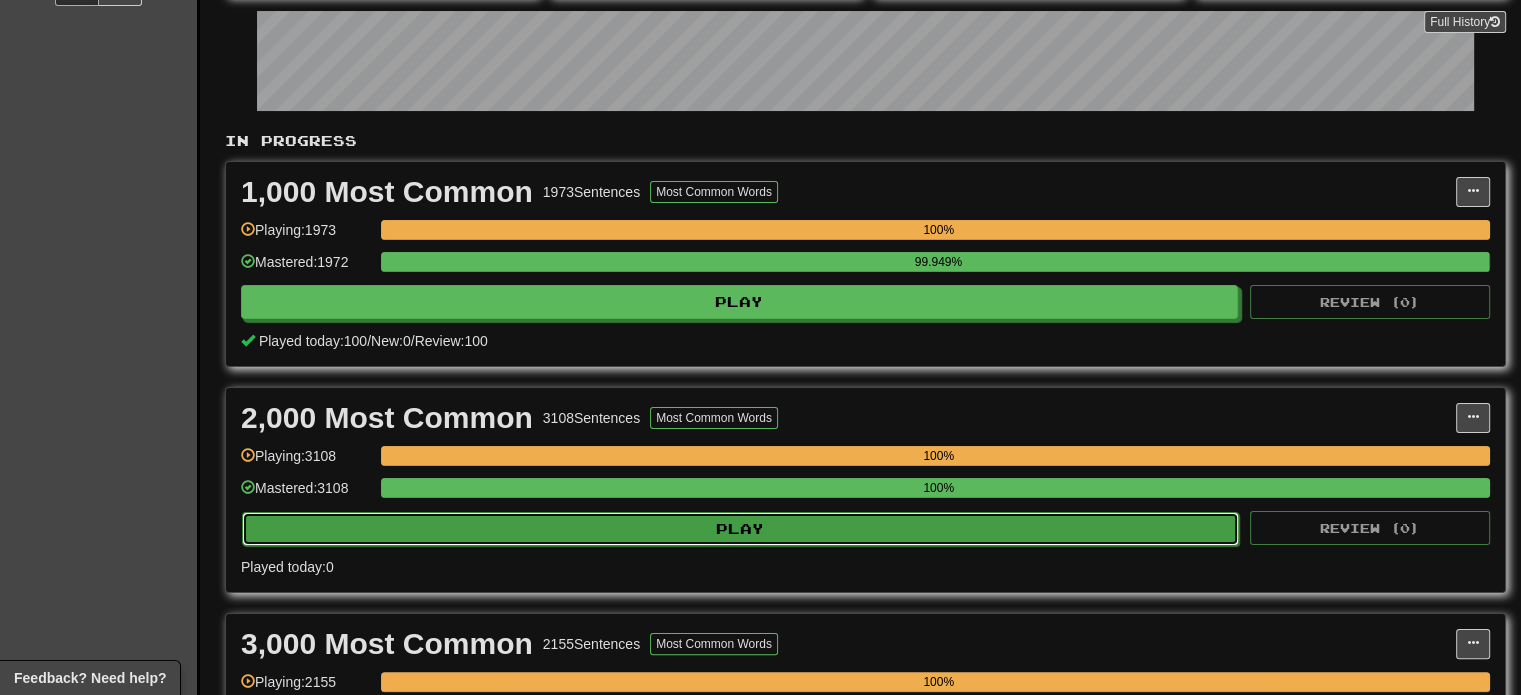 click on "Play" at bounding box center [740, 529] 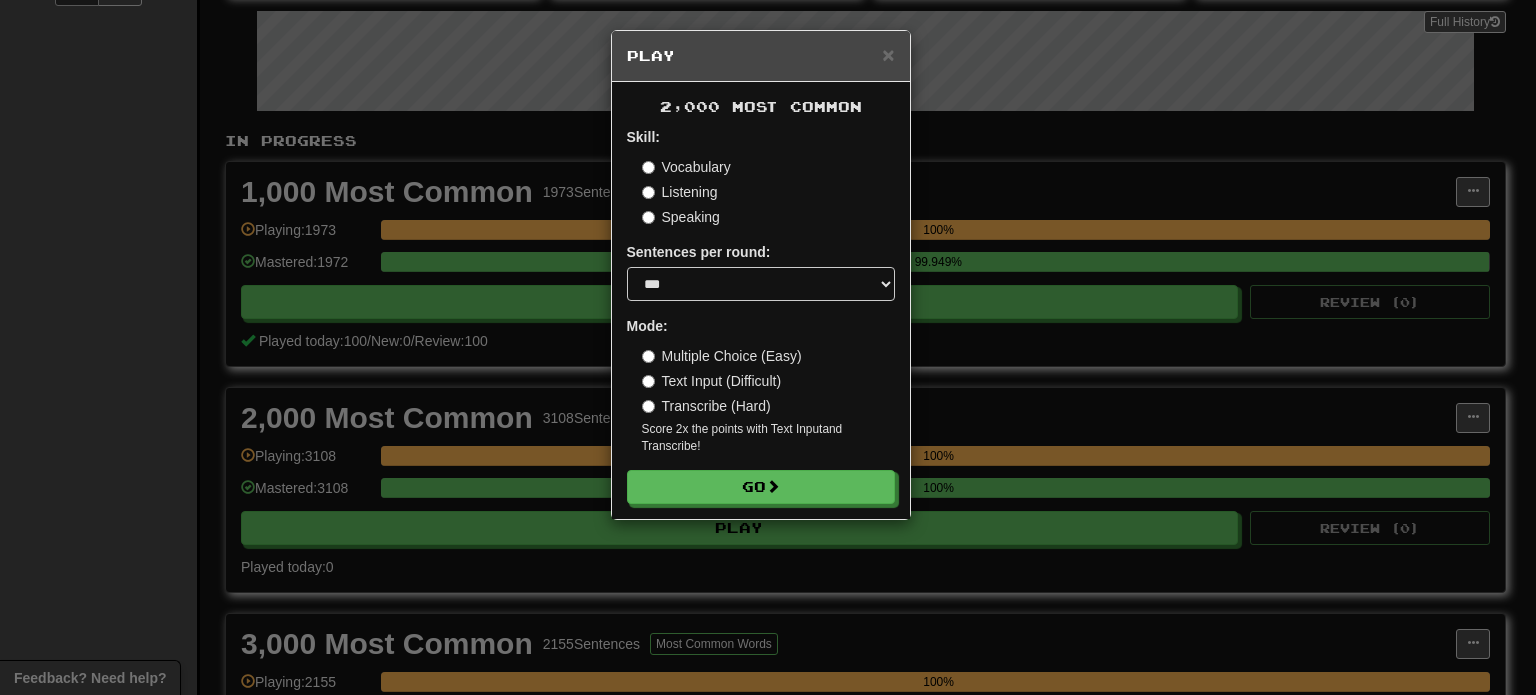 click on "2,000 Most Common Skill: Vocabulary Listening Speaking Sentences per round: * ** ** ** ** ** *** ******** Mode: Multiple Choice (Easy) Text Input (Difficult) Transcribe (Hard) Score 2x the points with Text Input  and Transcribe ! Go" at bounding box center [761, 300] 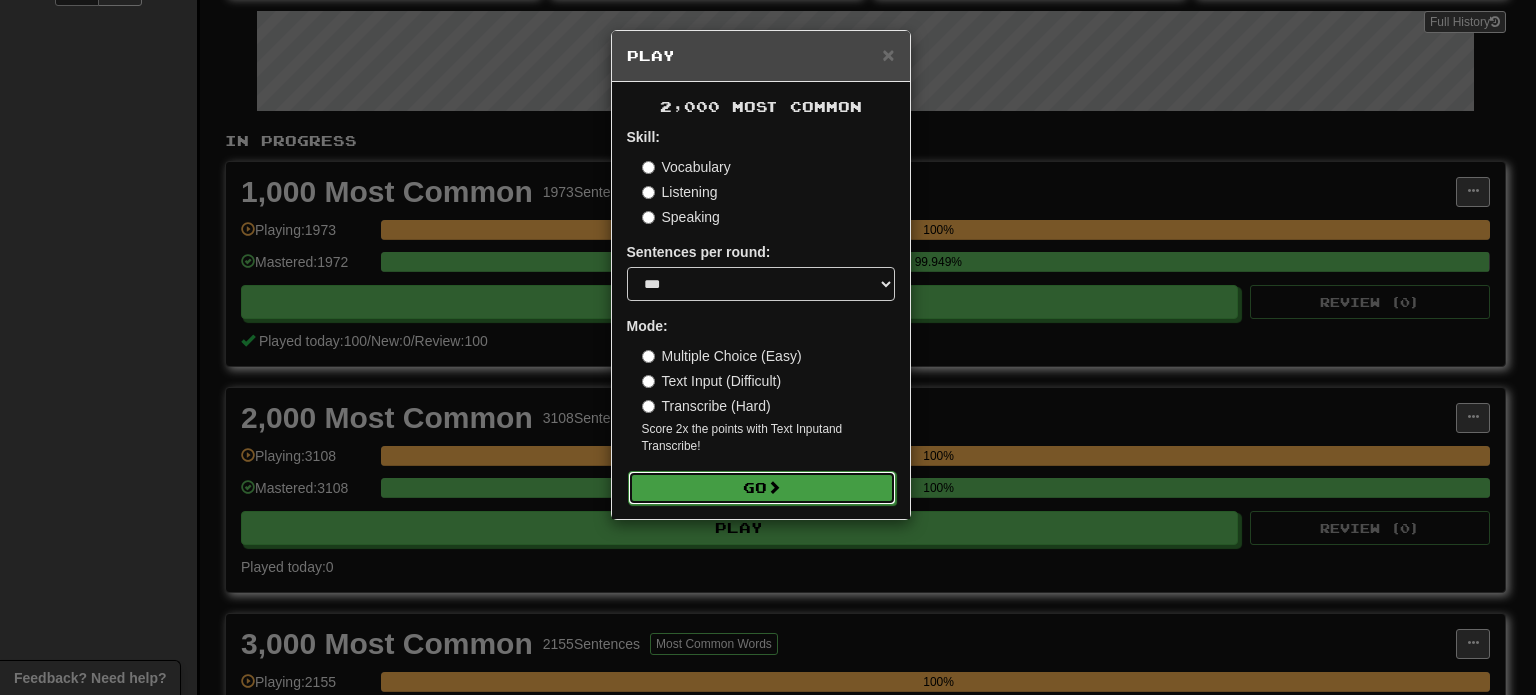 click on "Go" at bounding box center [762, 488] 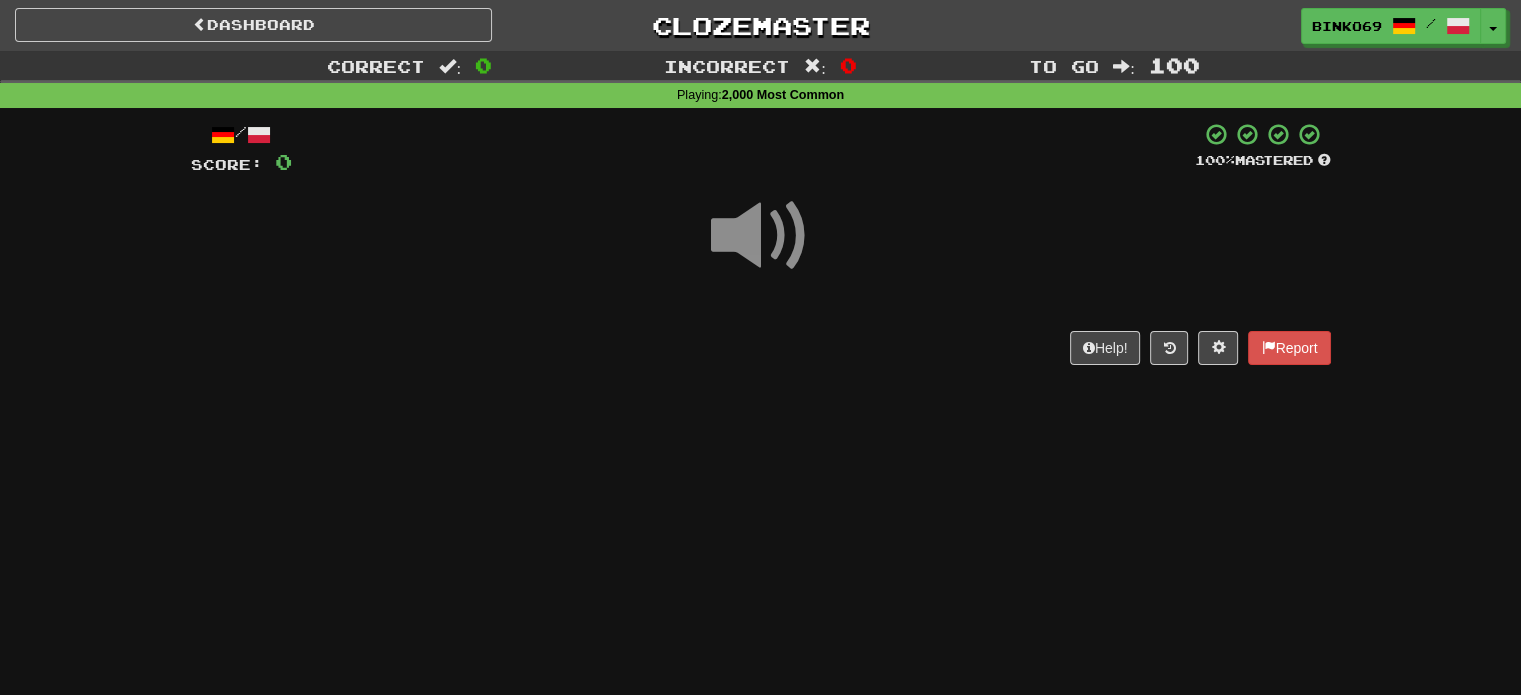 scroll, scrollTop: 100, scrollLeft: 0, axis: vertical 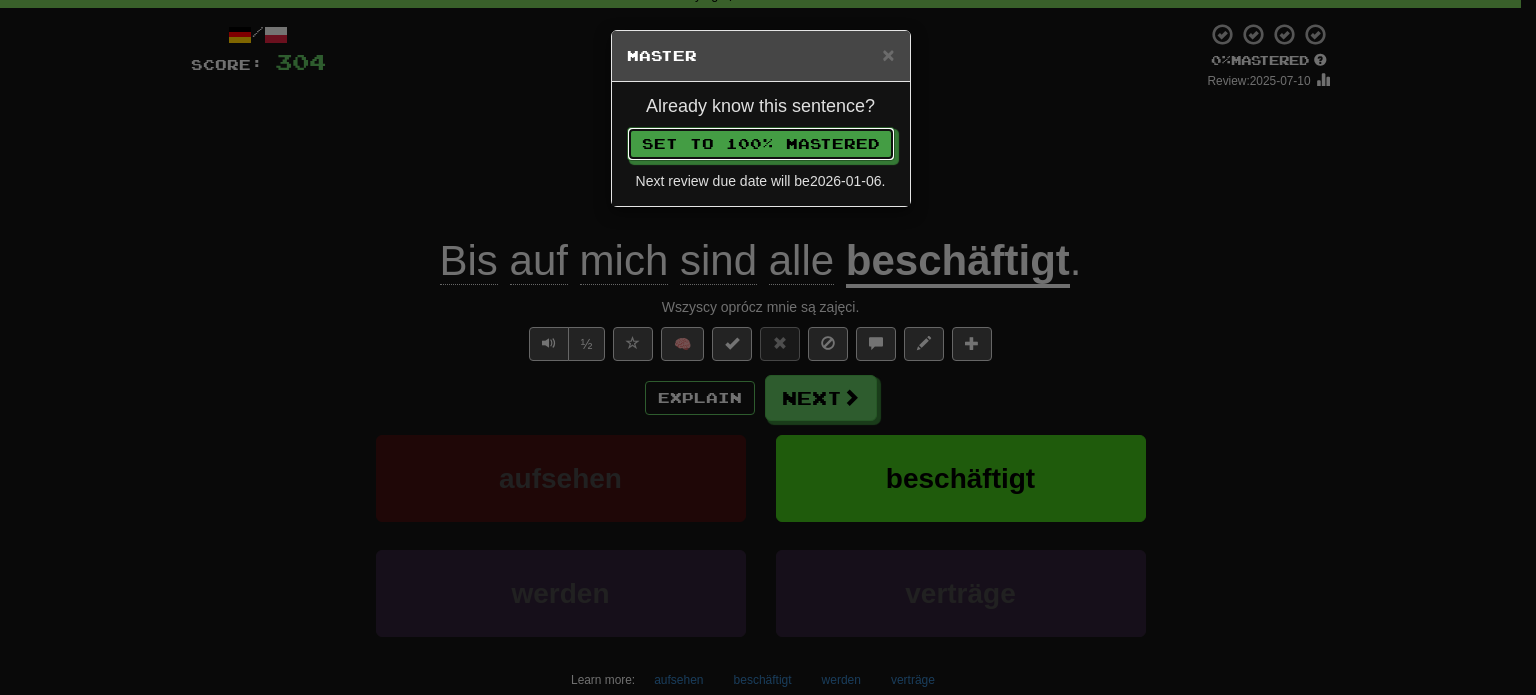 type 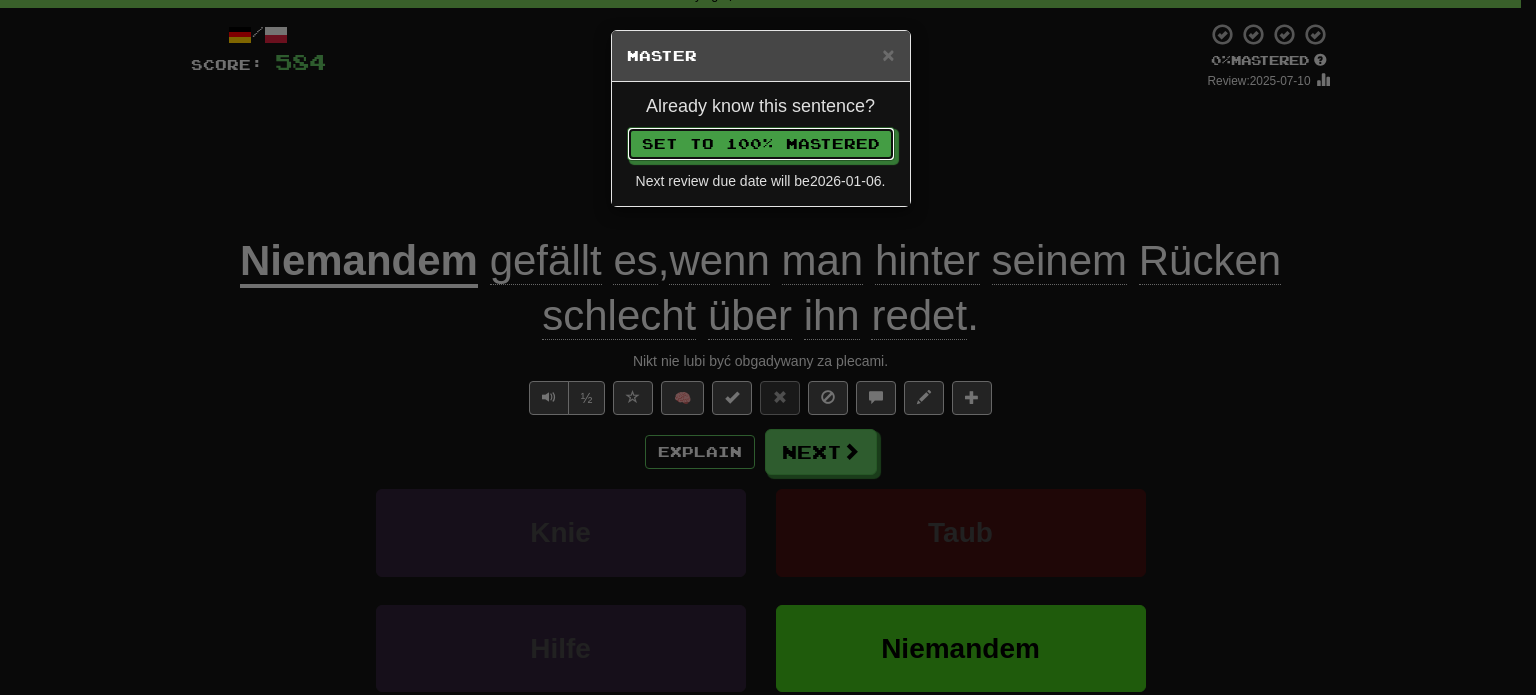 click on "Set to 100% Mastered" at bounding box center [761, 144] 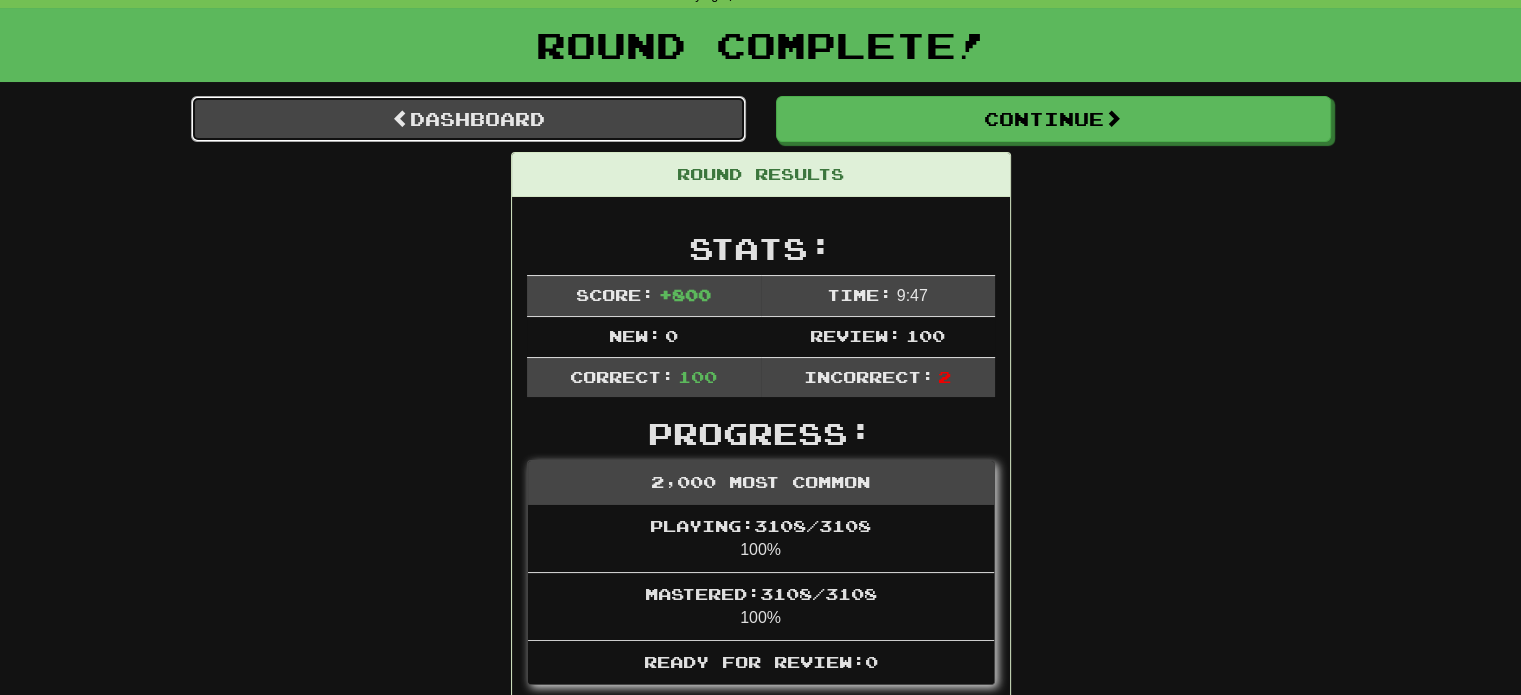 click on "Dashboard" at bounding box center (468, 119) 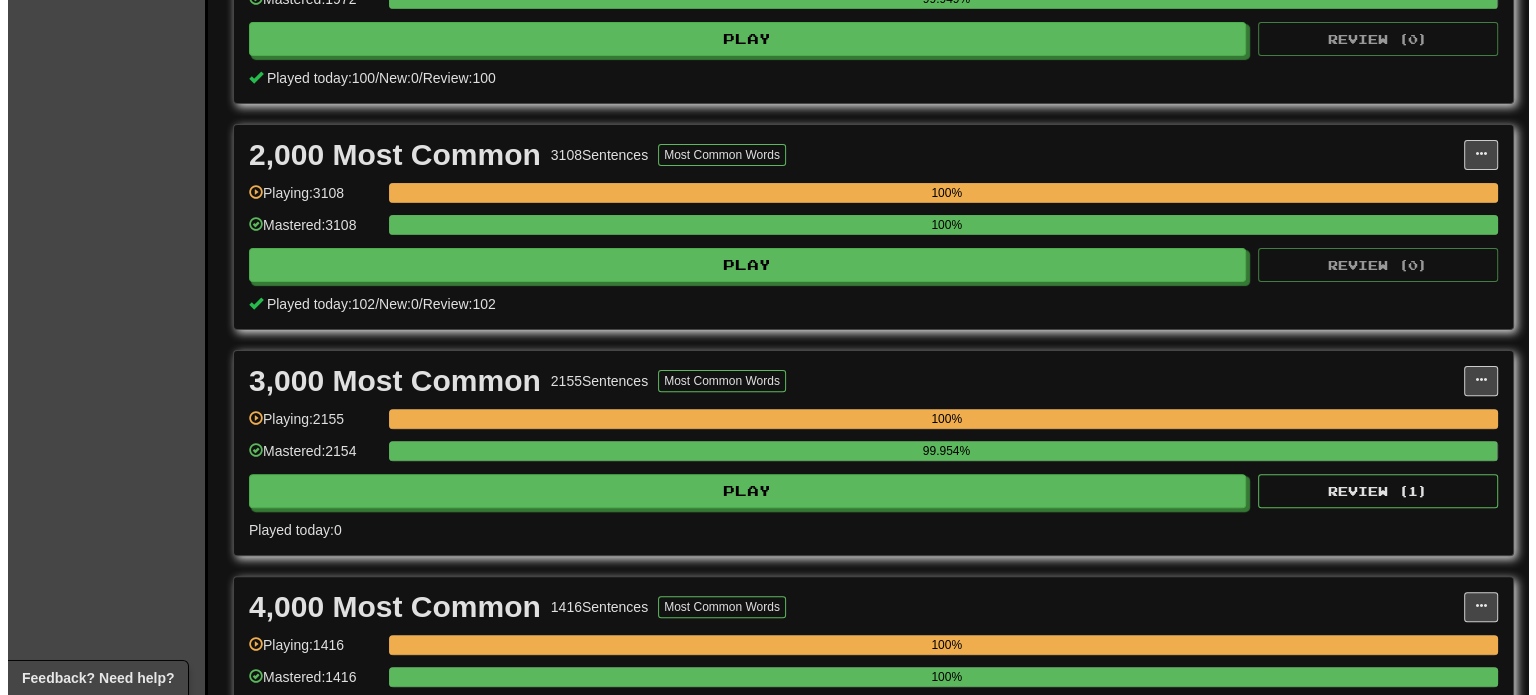 scroll, scrollTop: 600, scrollLeft: 0, axis: vertical 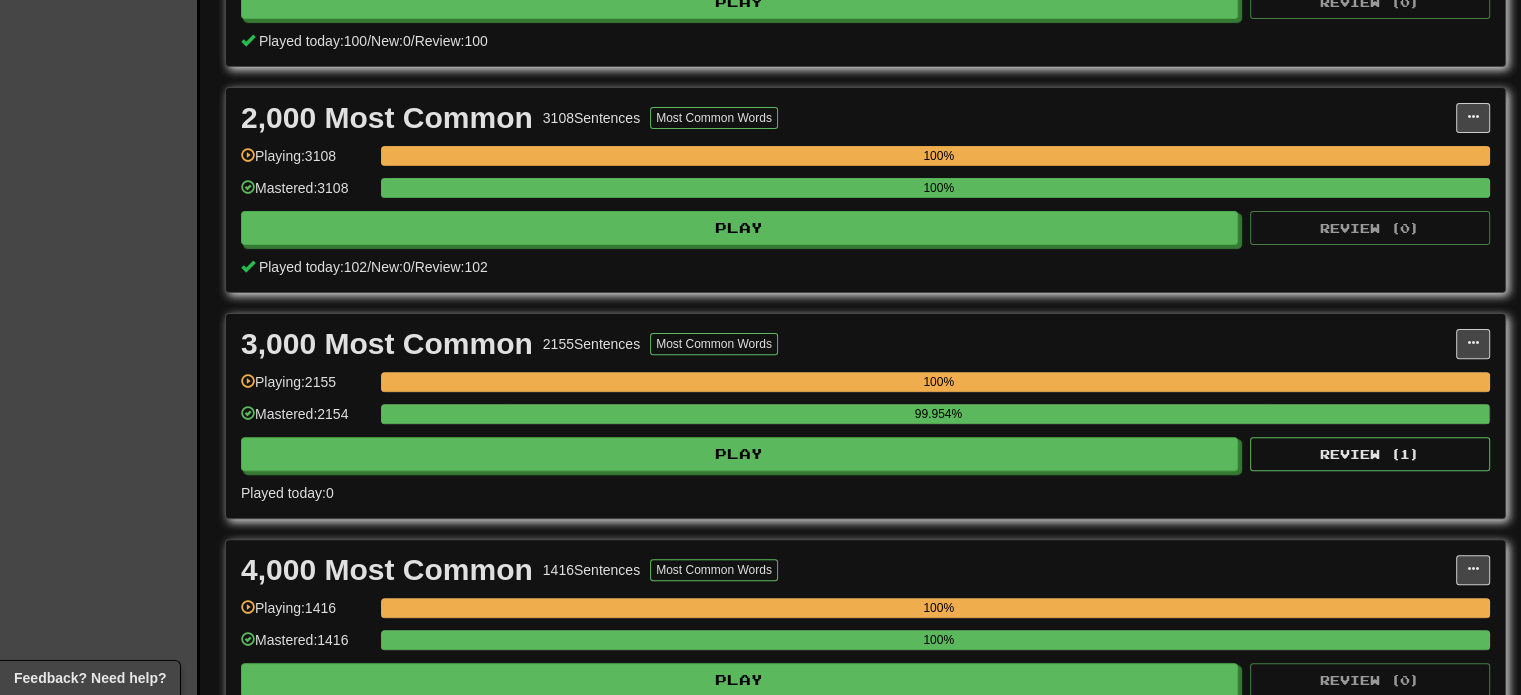 click on "3,000 Most Common 2155  Sentences Most Common Words Manage Sentences Unpin from Dashboard  Playing:  2155 100%  Mastered:  2154 99.954% Play Review ( 1 ) Played [DATE]:  0" at bounding box center (865, 416) 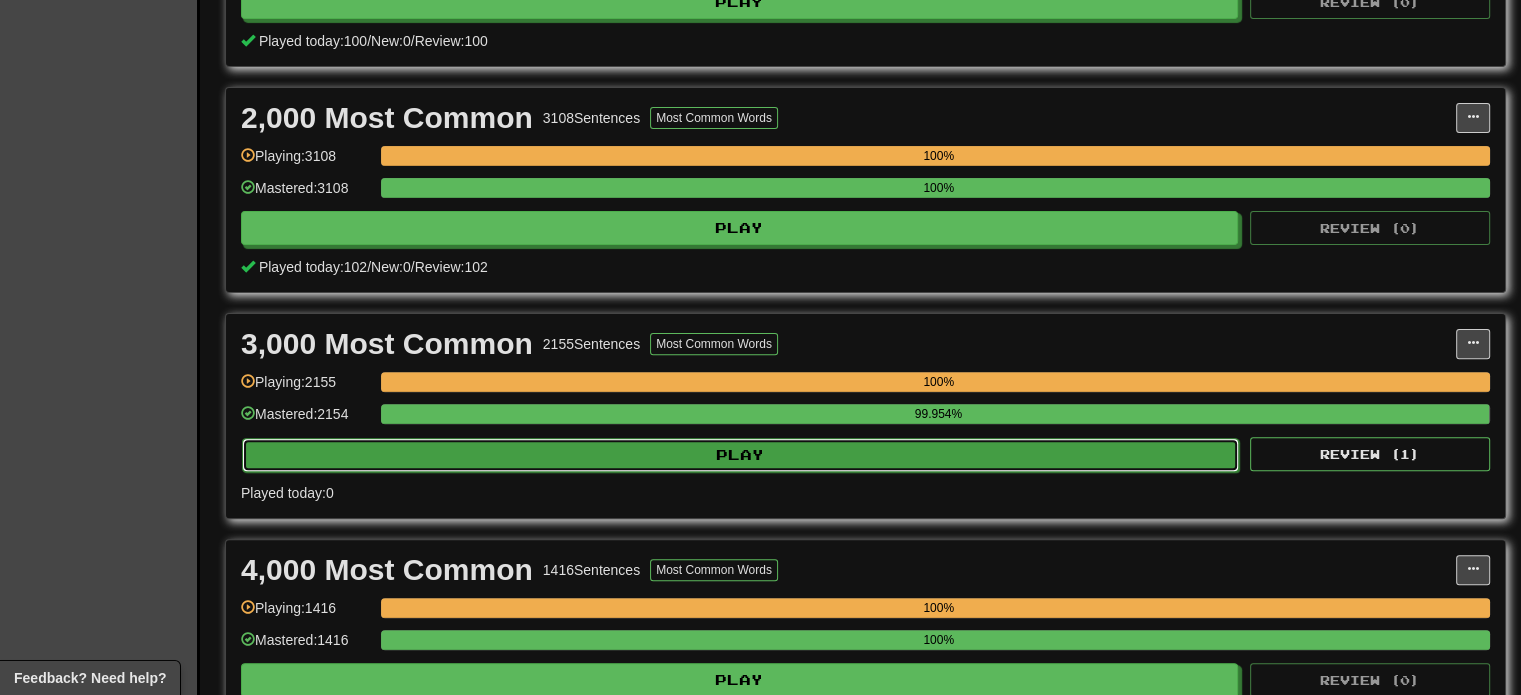 click on "Play" at bounding box center (740, 455) 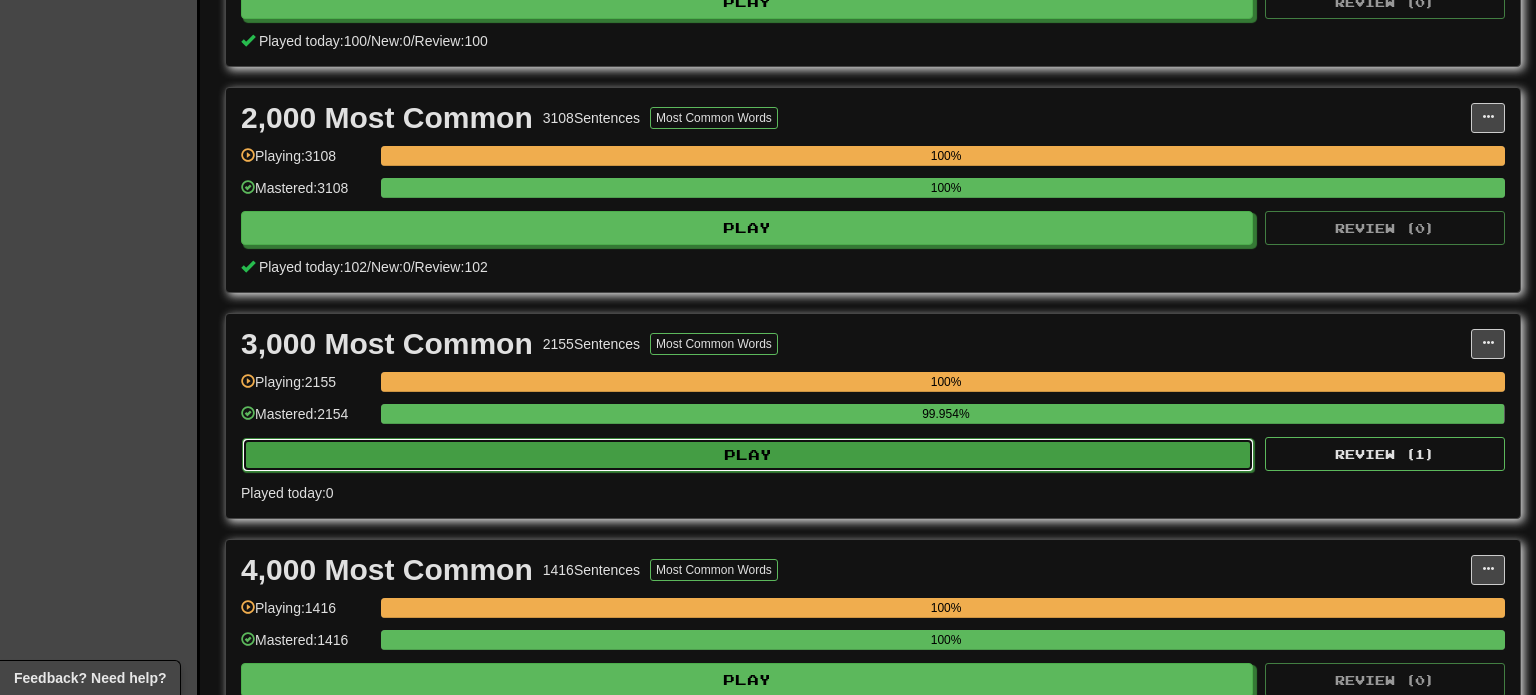 select on "***" 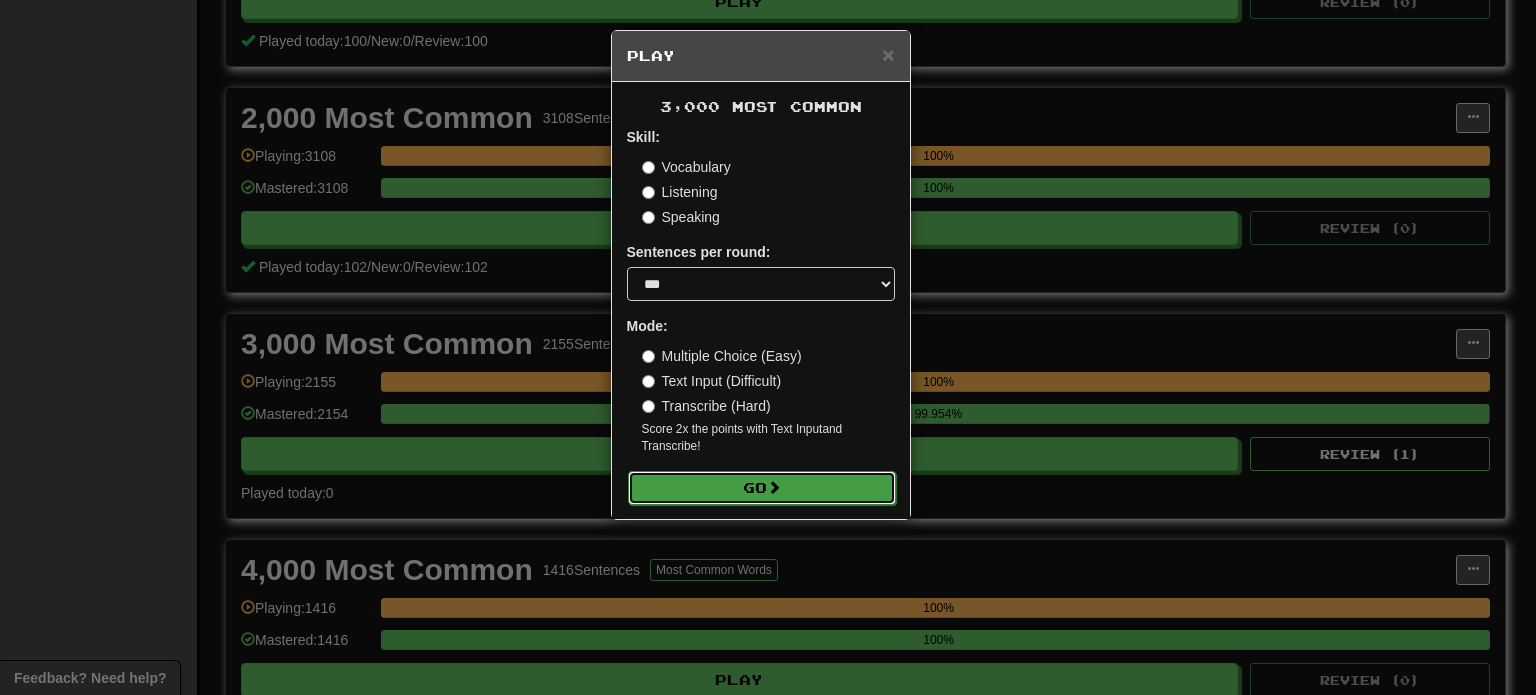 click on "Go" at bounding box center [762, 488] 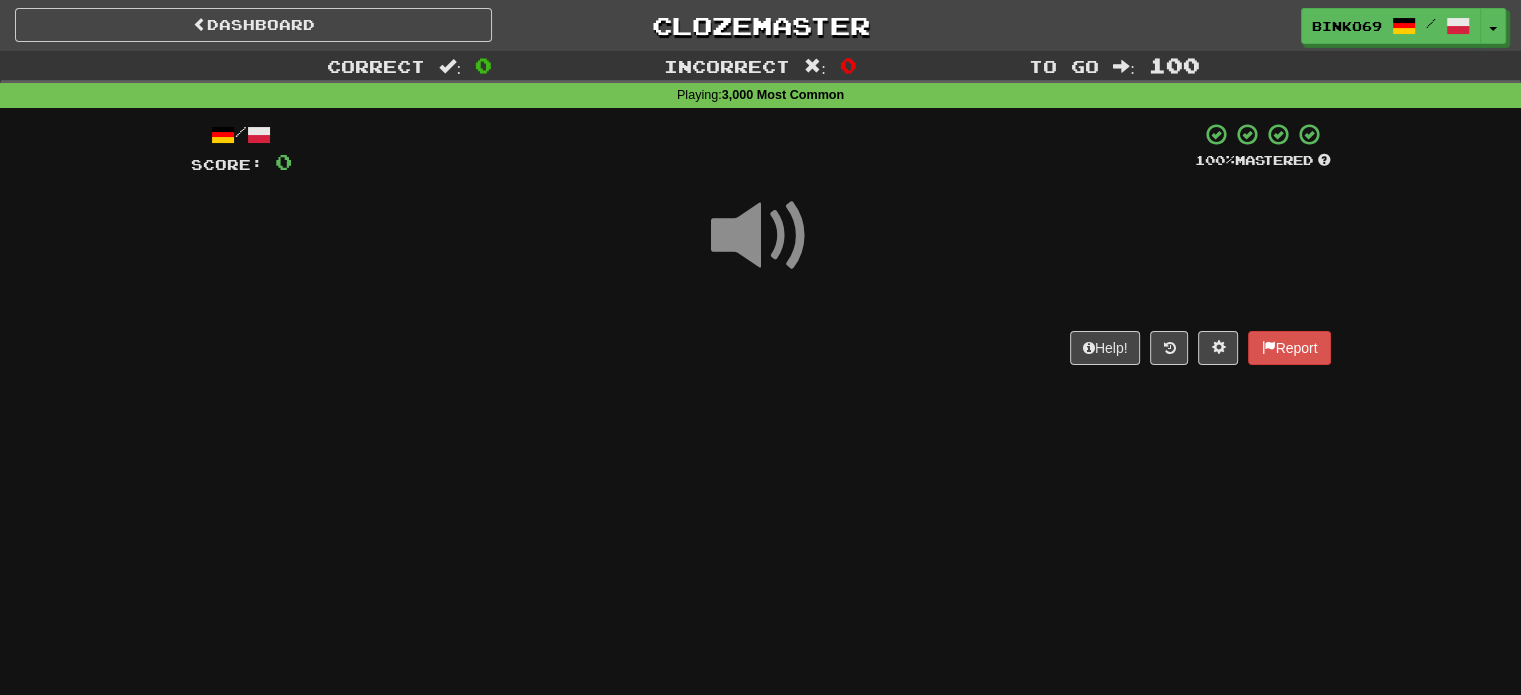 scroll, scrollTop: 100, scrollLeft: 0, axis: vertical 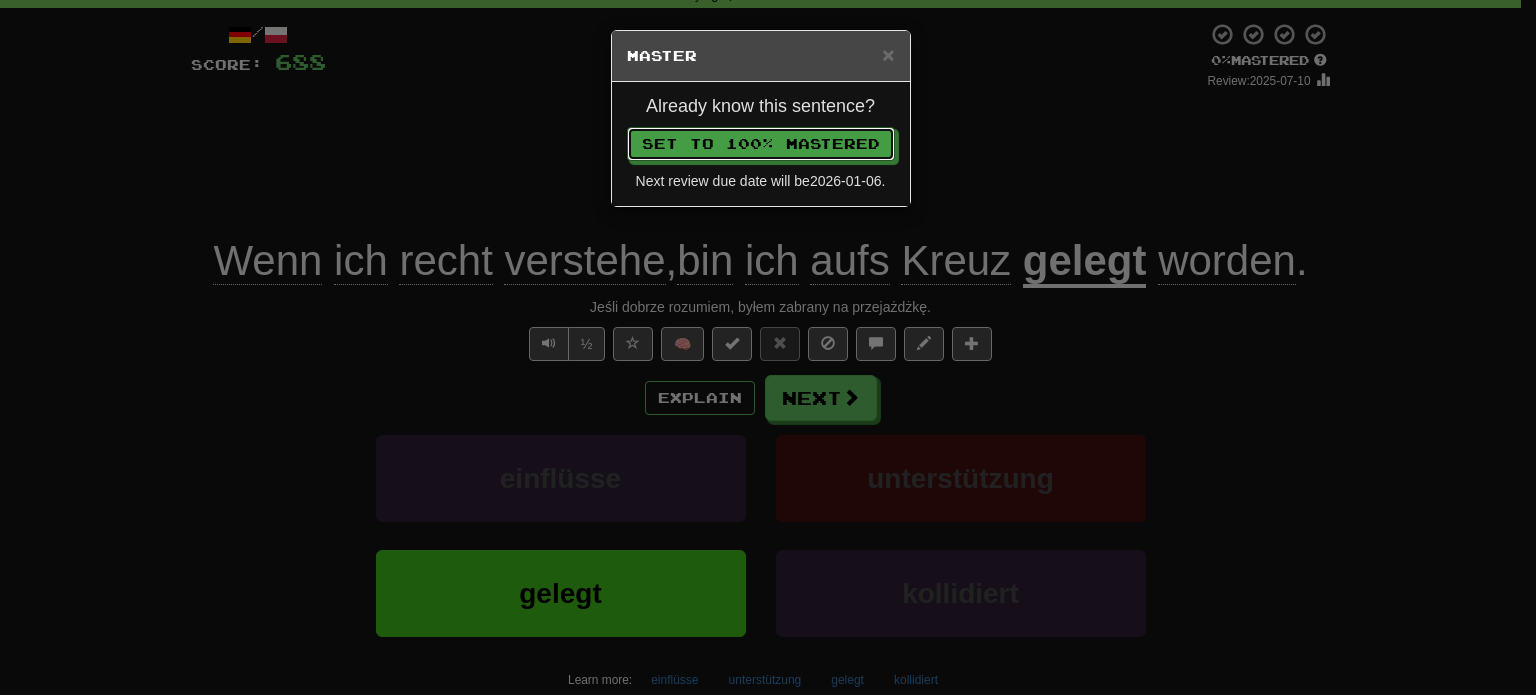 type 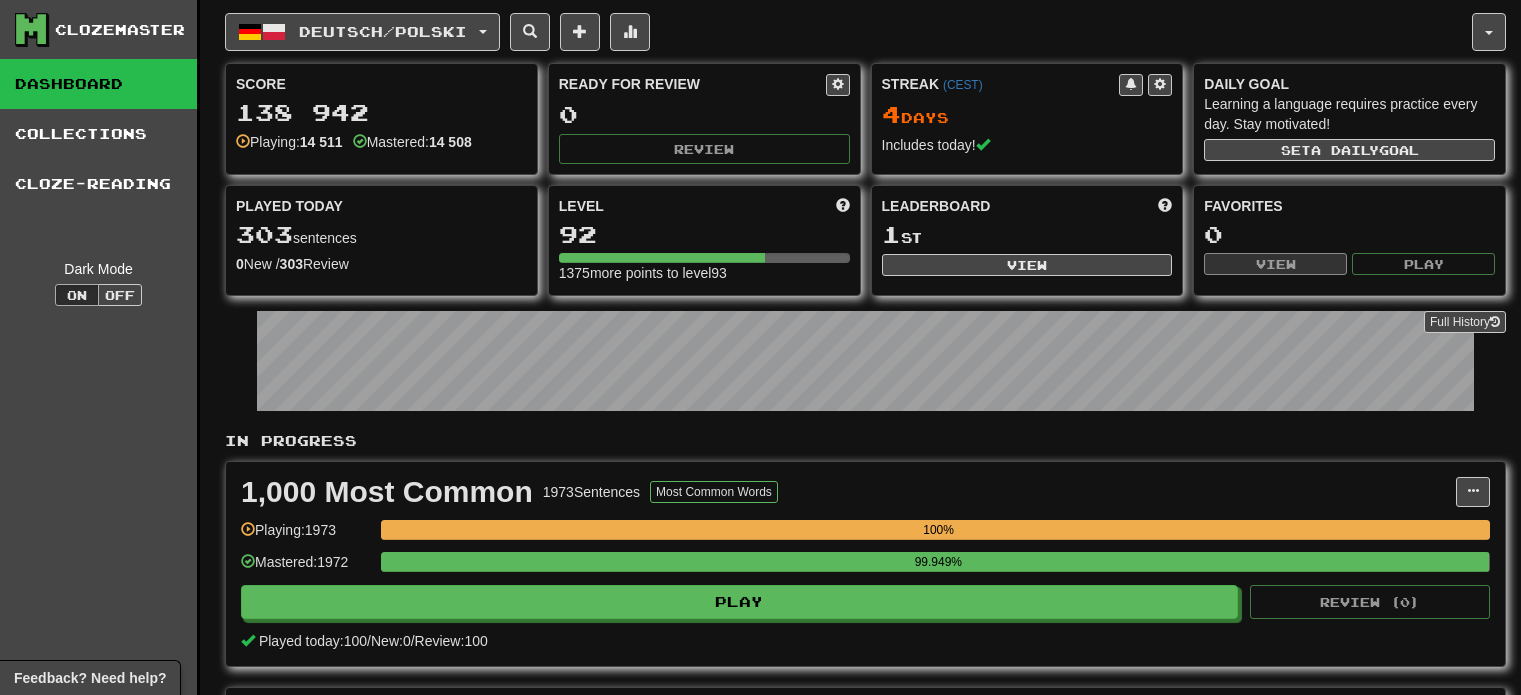 scroll, scrollTop: 0, scrollLeft: 0, axis: both 